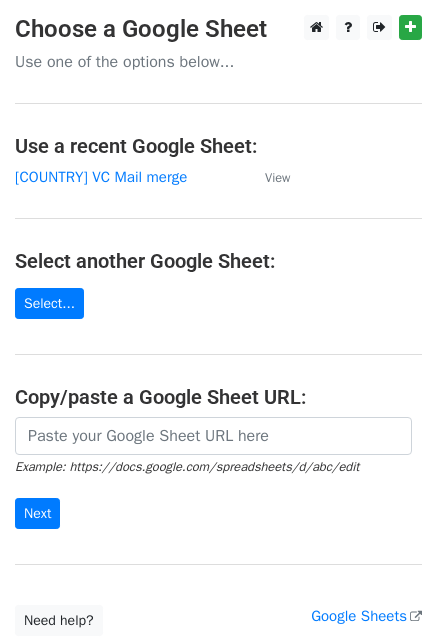 scroll, scrollTop: 0, scrollLeft: 0, axis: both 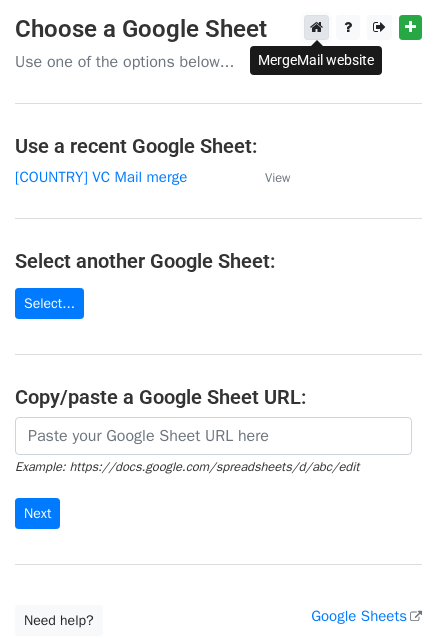 click at bounding box center [316, 27] 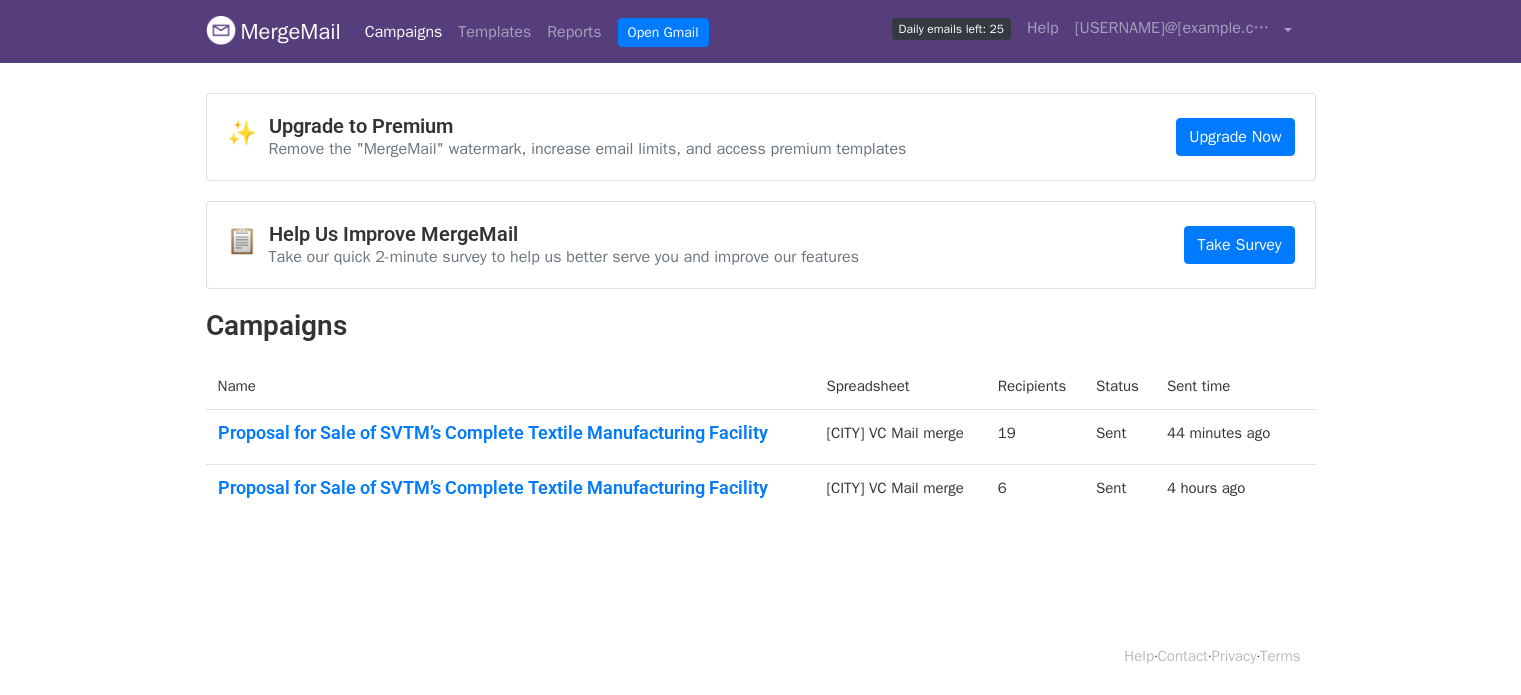 scroll, scrollTop: 0, scrollLeft: 0, axis: both 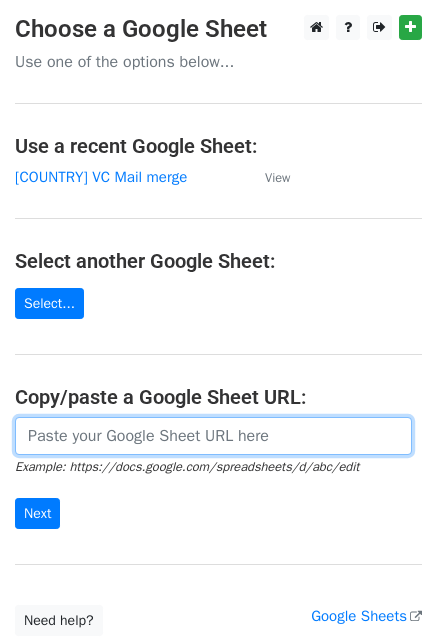 click at bounding box center (213, 436) 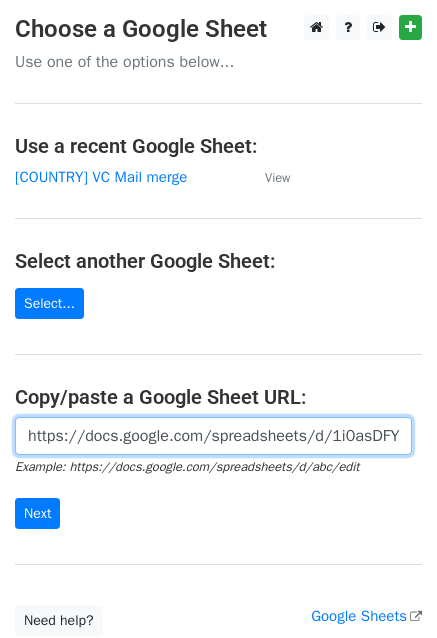 scroll, scrollTop: 0, scrollLeft: 431, axis: horizontal 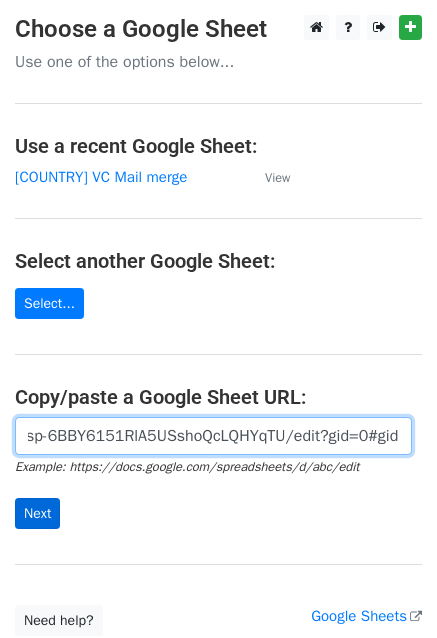 type on "https://docs.google.com/spreadsheets/d/1i0asDFYcin1mLysp-6BBY6151RlA5USshoQcLQHYqTU/edit?gid=0#gid=0" 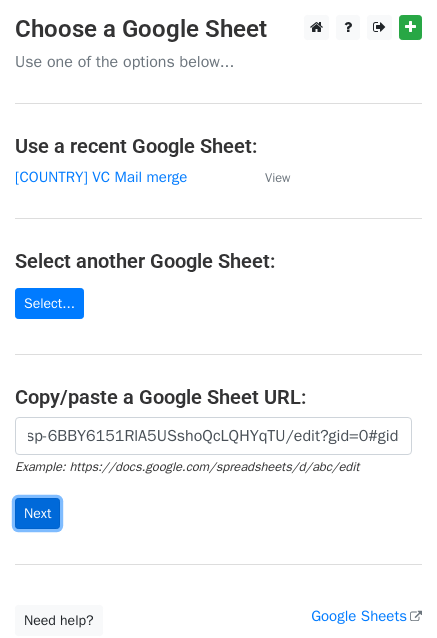 scroll, scrollTop: 0, scrollLeft: 0, axis: both 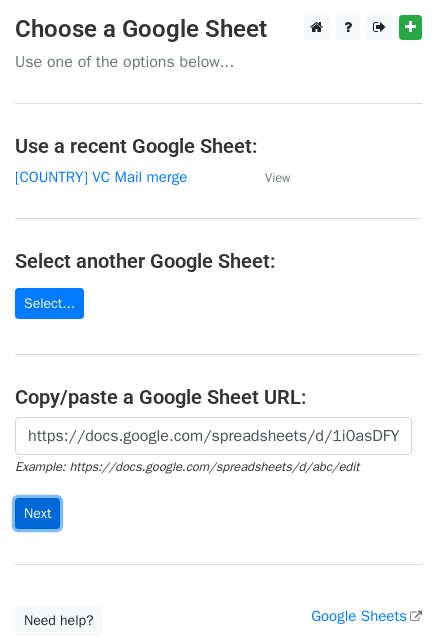 click on "Next" at bounding box center [37, 513] 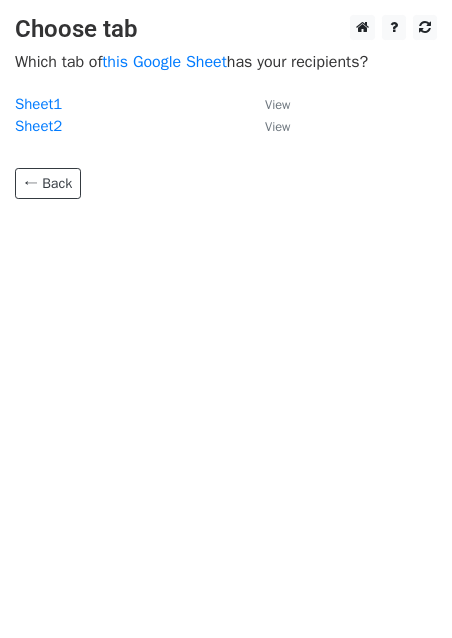 scroll, scrollTop: 0, scrollLeft: 0, axis: both 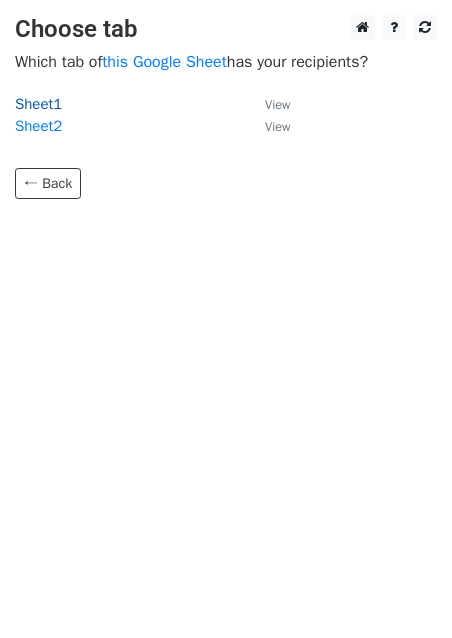 click on "Sheet1" at bounding box center [38, 104] 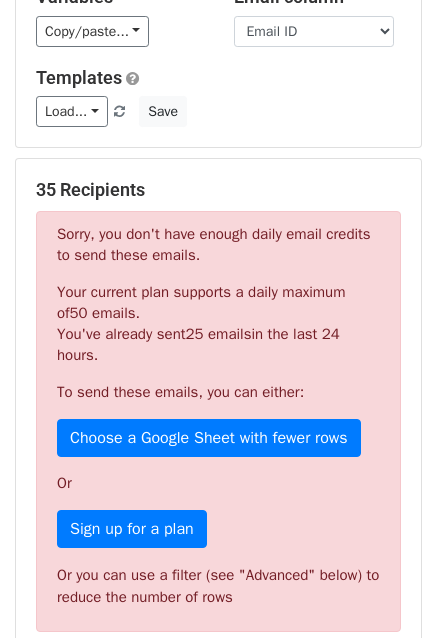 scroll, scrollTop: 226, scrollLeft: 0, axis: vertical 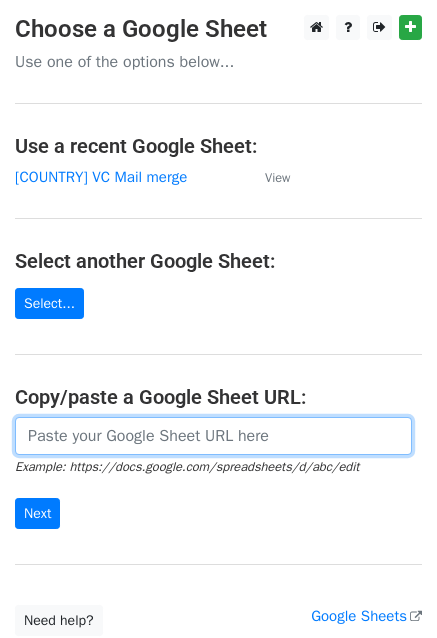 click at bounding box center [213, 436] 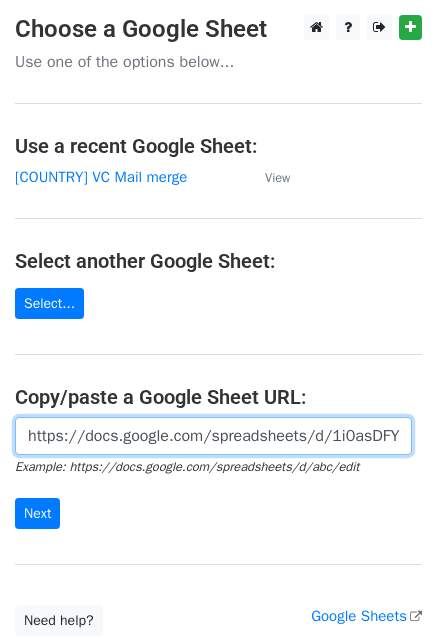 scroll, scrollTop: 0, scrollLeft: 431, axis: horizontal 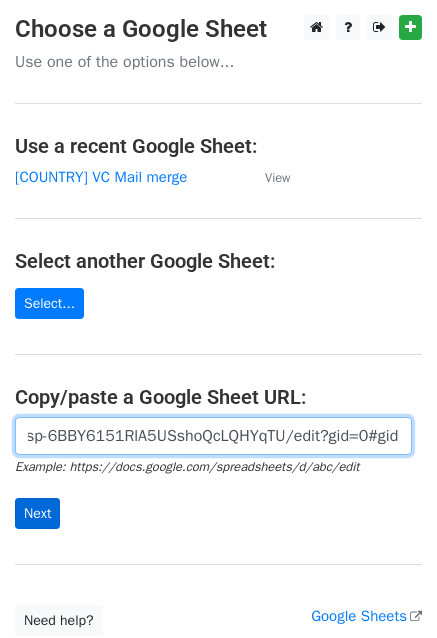 type on "https://docs.google.com/spreadsheets/d/1i0asDFYcin1mLysp-6BBY6151RlA5USshoQcLQHYqTU/edit?gid=0#gid=0" 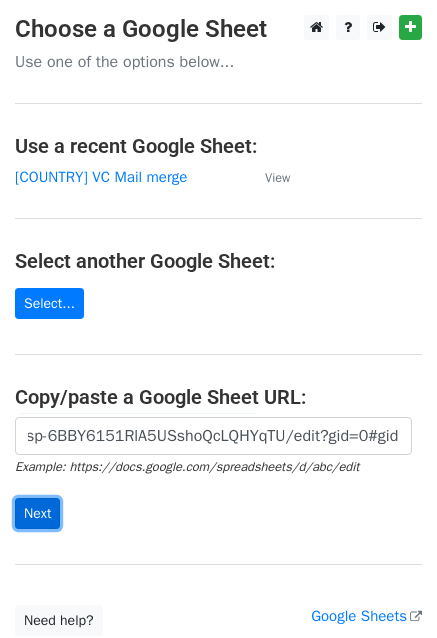 scroll, scrollTop: 0, scrollLeft: 0, axis: both 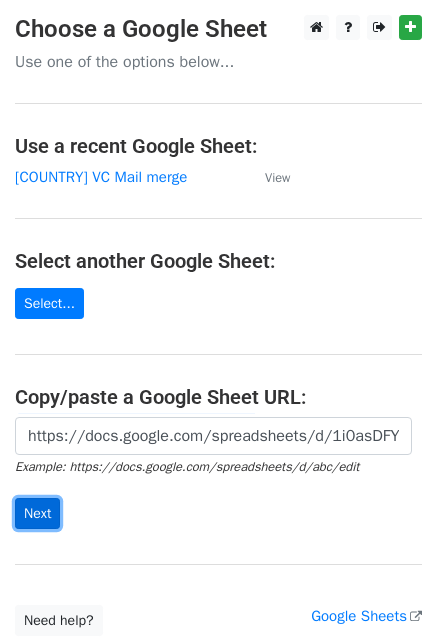 click on "Next" at bounding box center (37, 513) 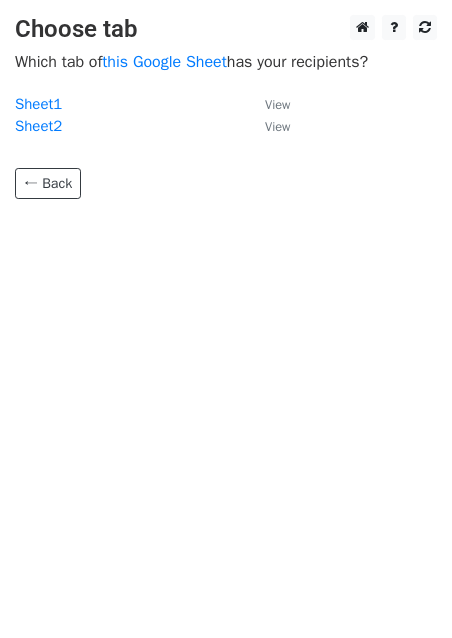 scroll, scrollTop: 0, scrollLeft: 0, axis: both 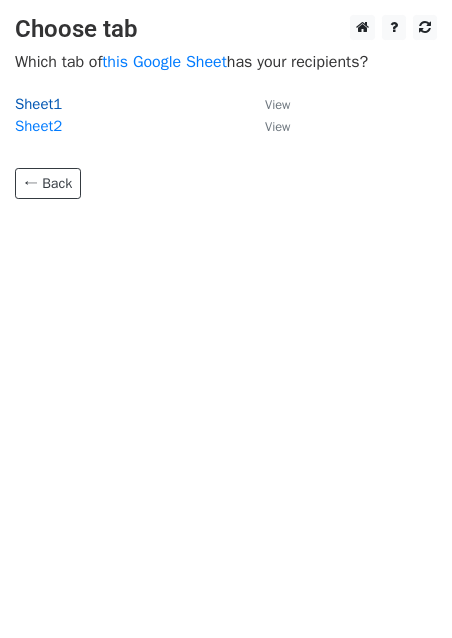 click on "Sheet1" at bounding box center (38, 104) 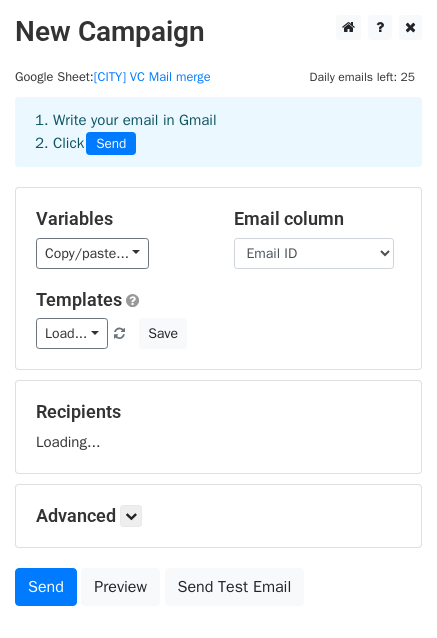 scroll, scrollTop: 0, scrollLeft: 0, axis: both 